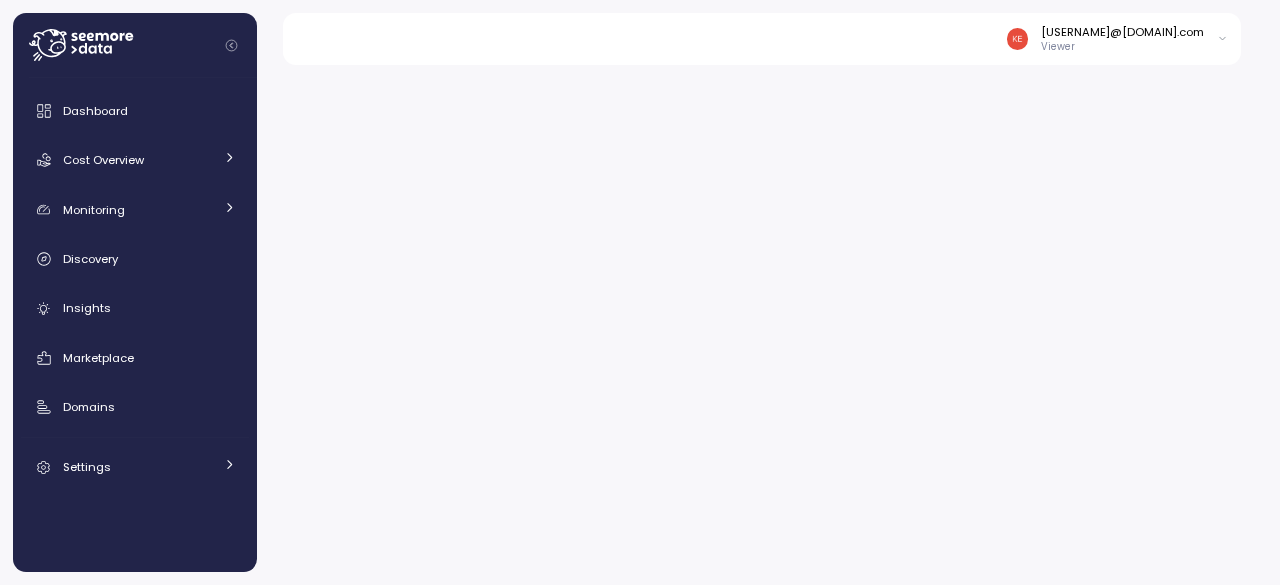 scroll, scrollTop: 0, scrollLeft: 0, axis: both 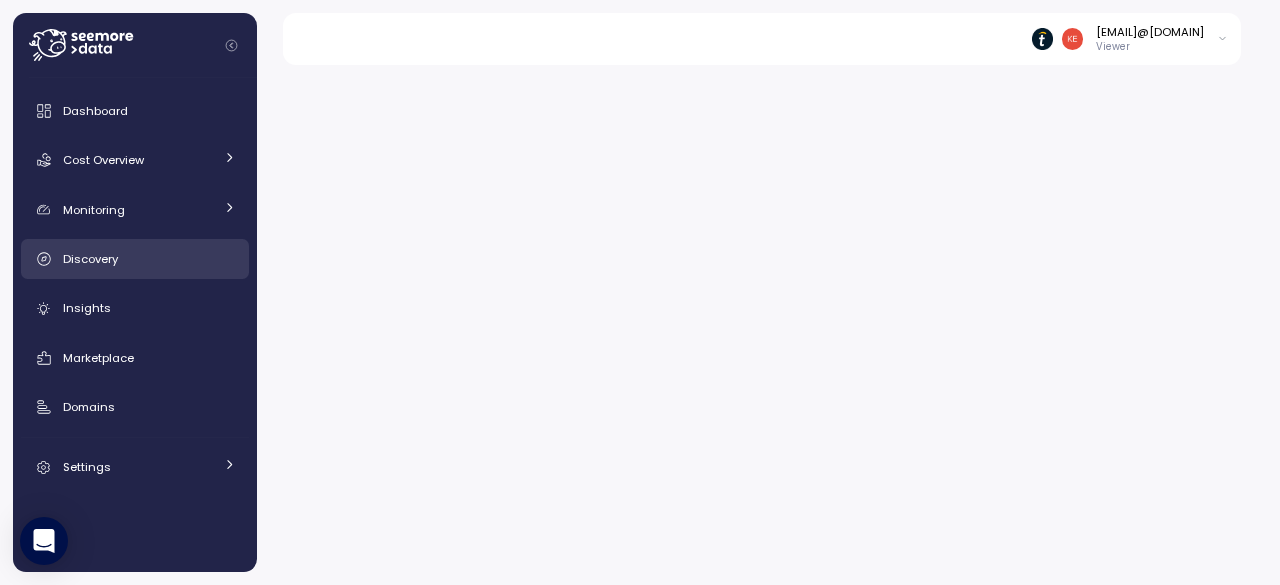 click on "Discovery" at bounding box center [90, 259] 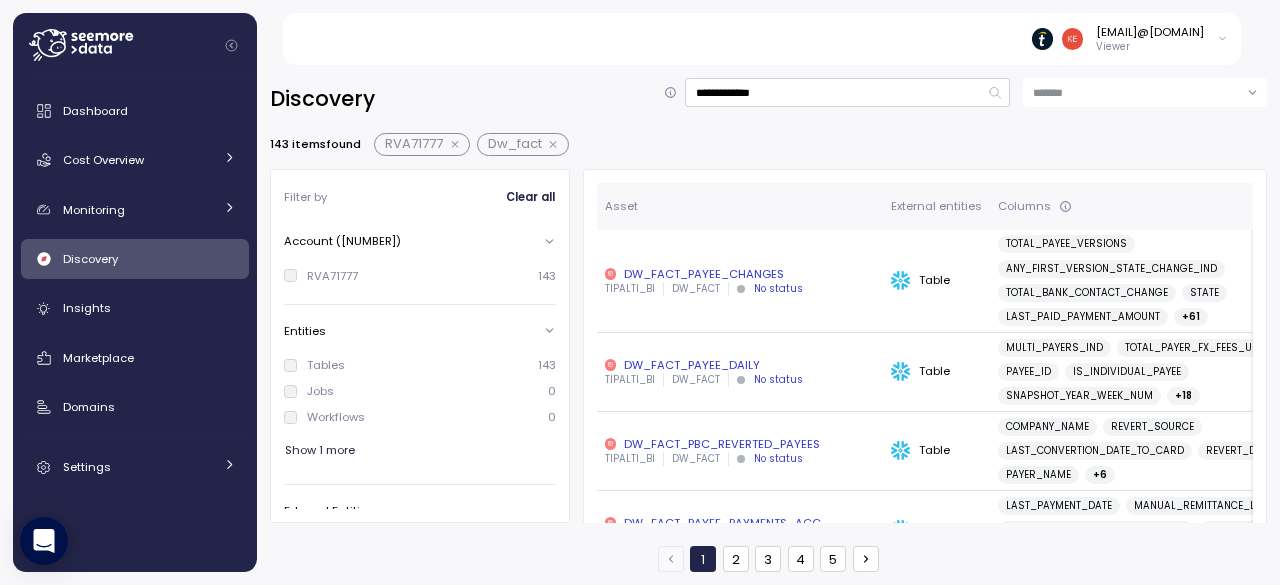 click on "**********" at bounding box center (768, 318) 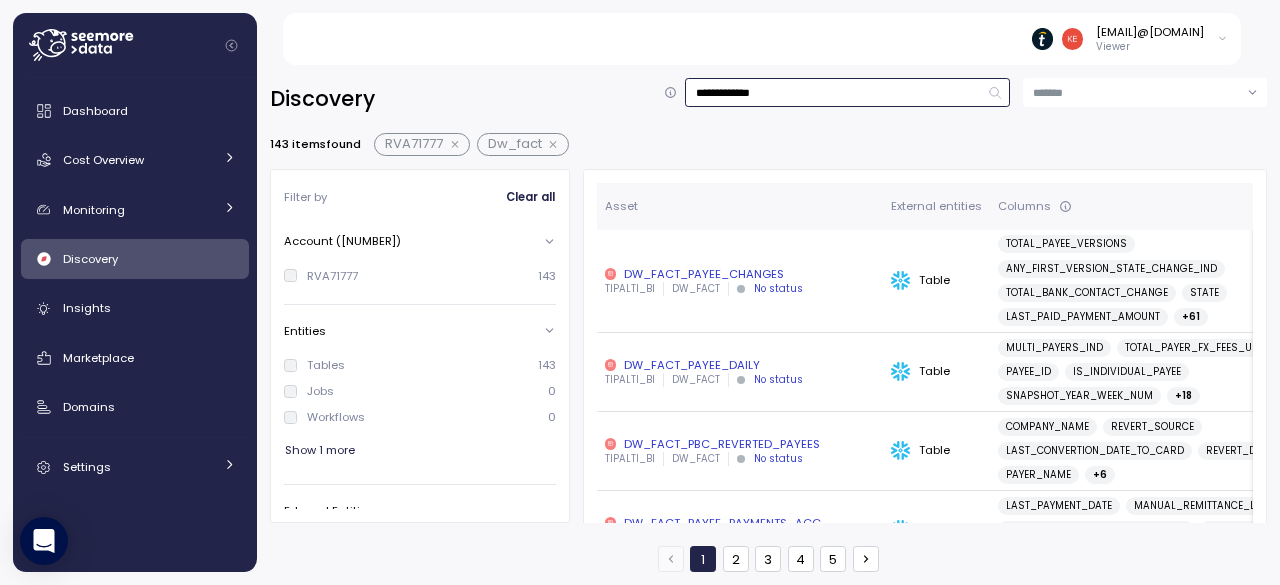 click on "**********" at bounding box center [847, 92] 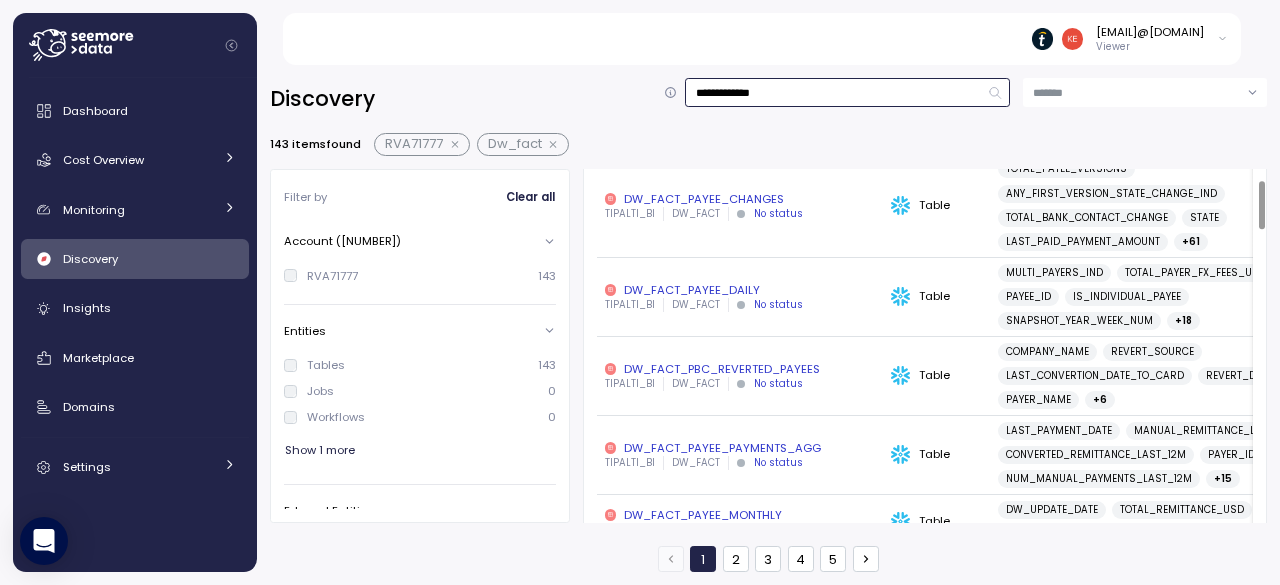 scroll, scrollTop: 75, scrollLeft: 0, axis: vertical 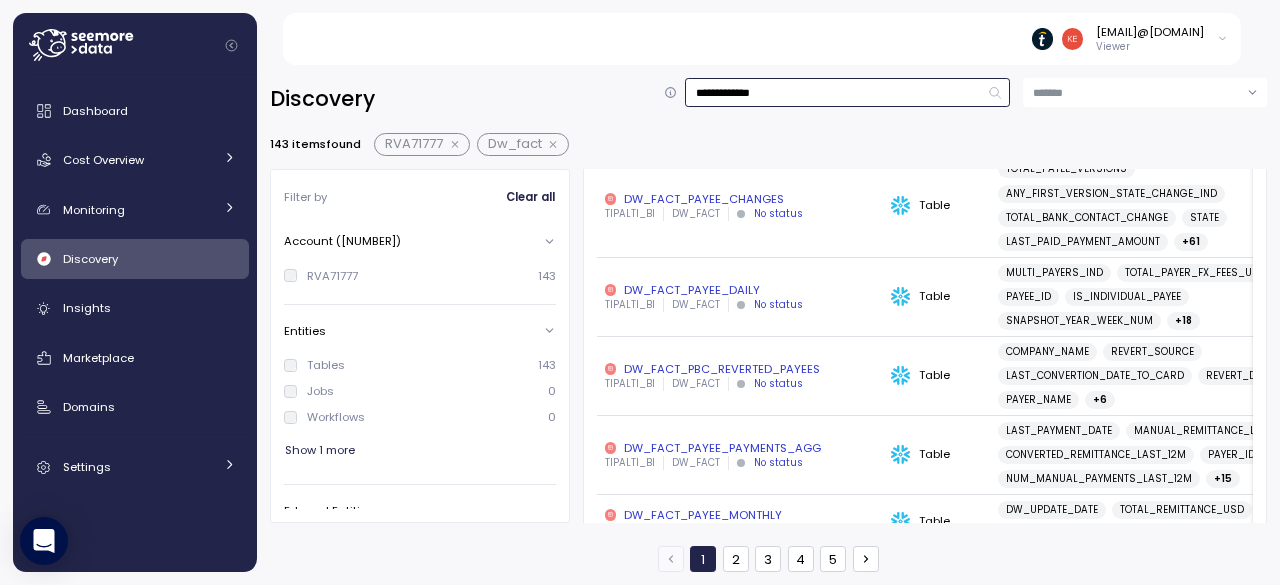 click on "**********" at bounding box center (847, 92) 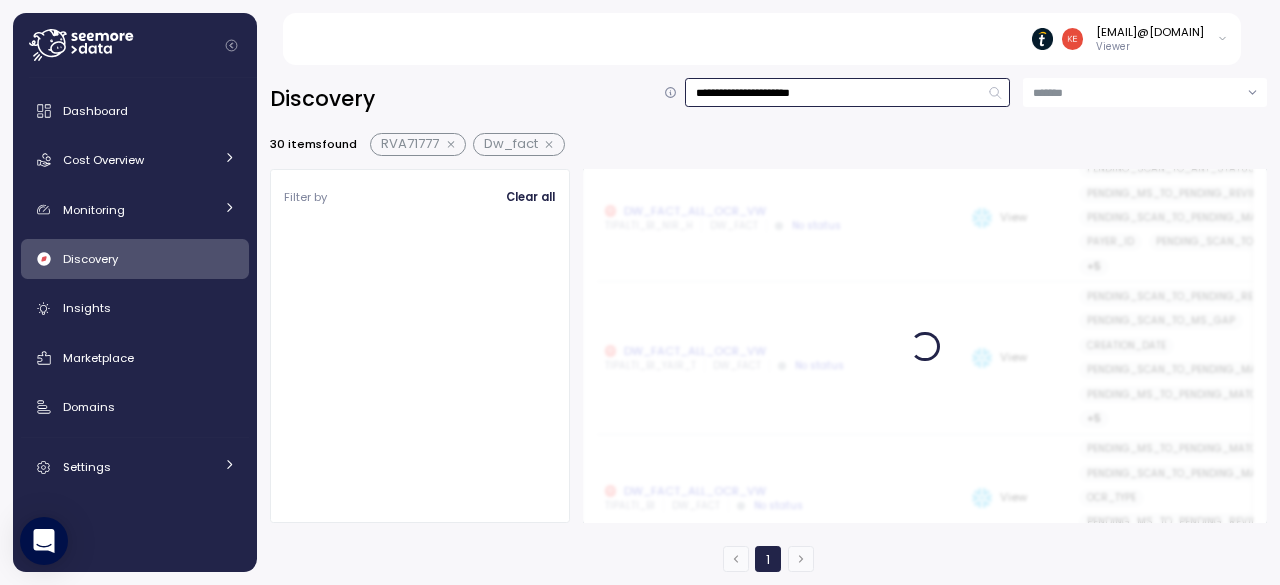 scroll, scrollTop: 0, scrollLeft: 0, axis: both 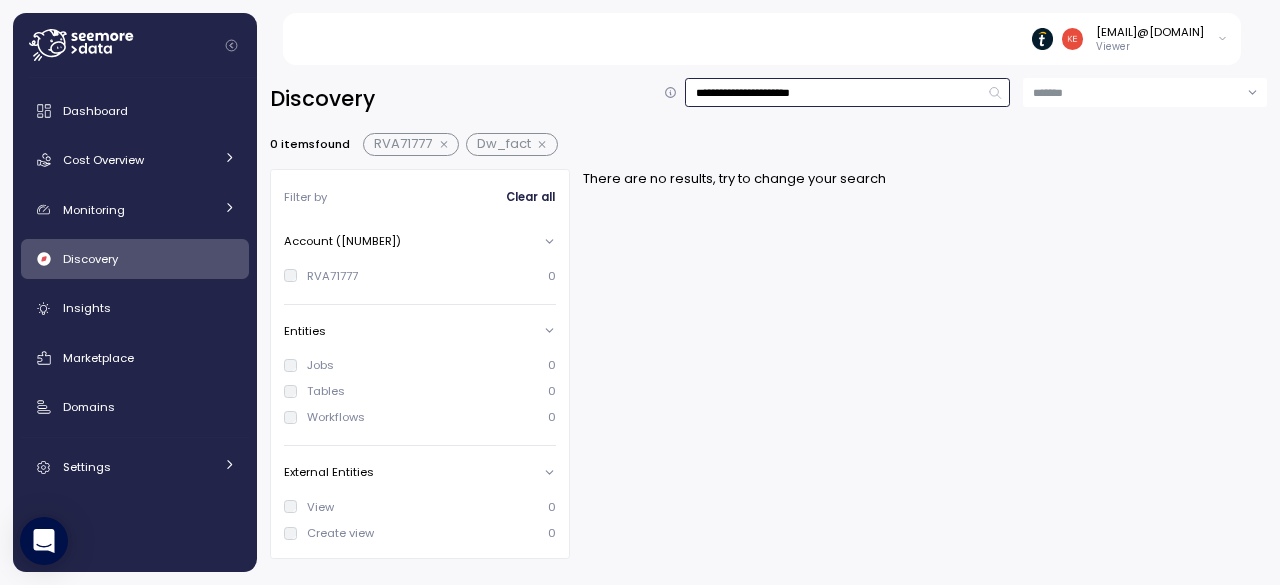 type on "**********" 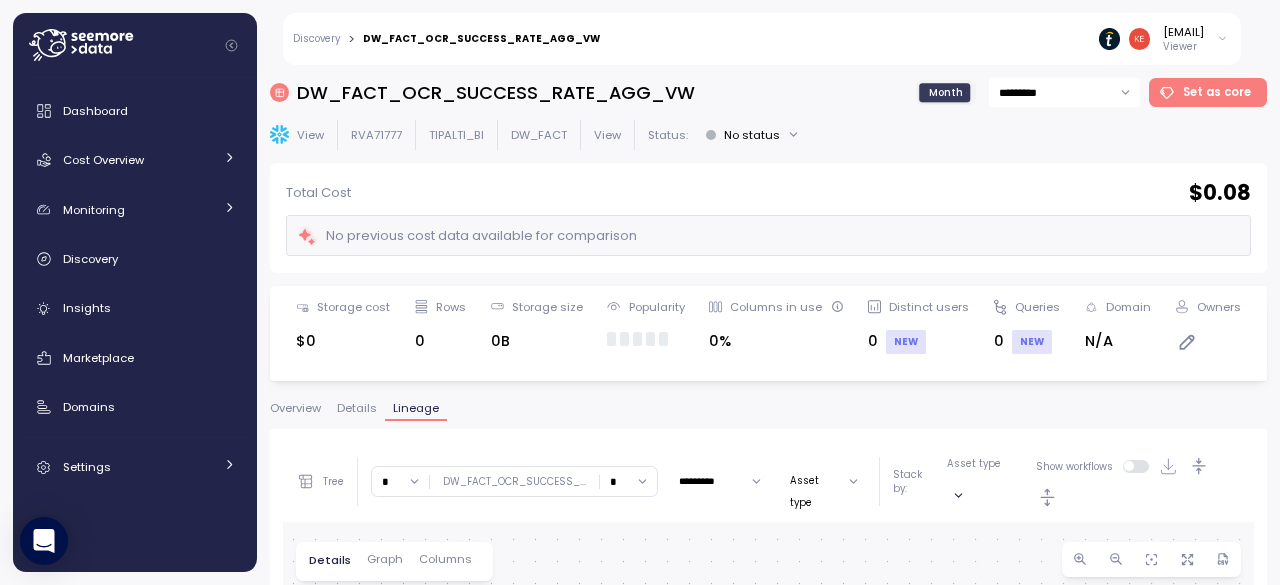 scroll, scrollTop: 0, scrollLeft: 0, axis: both 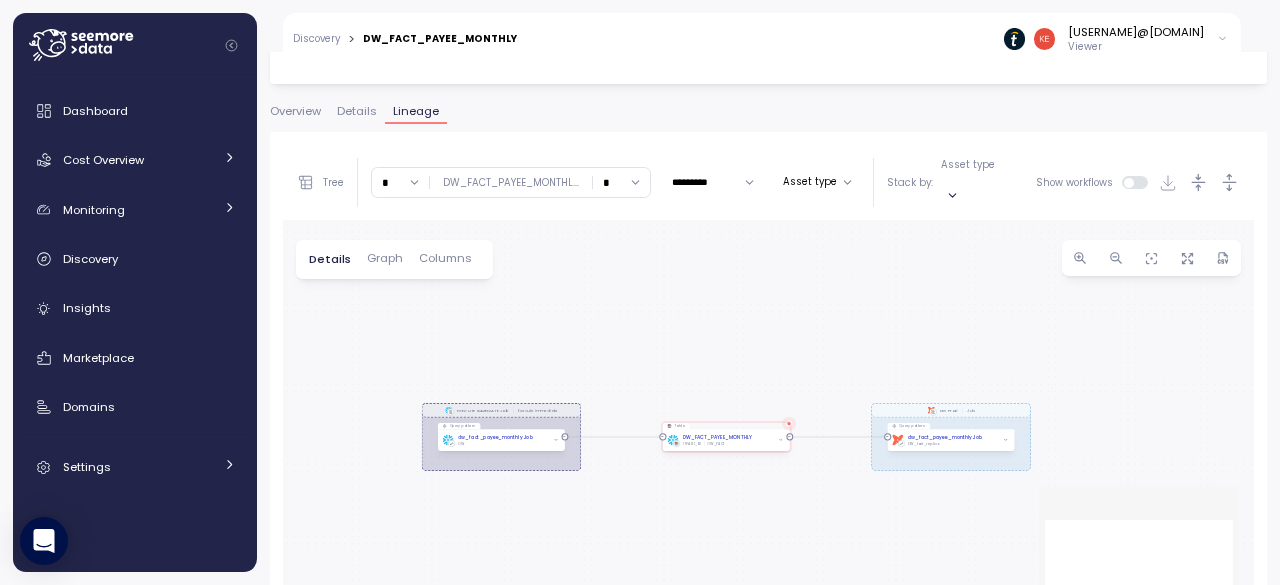 click on "Discovery" at bounding box center (316, 39) 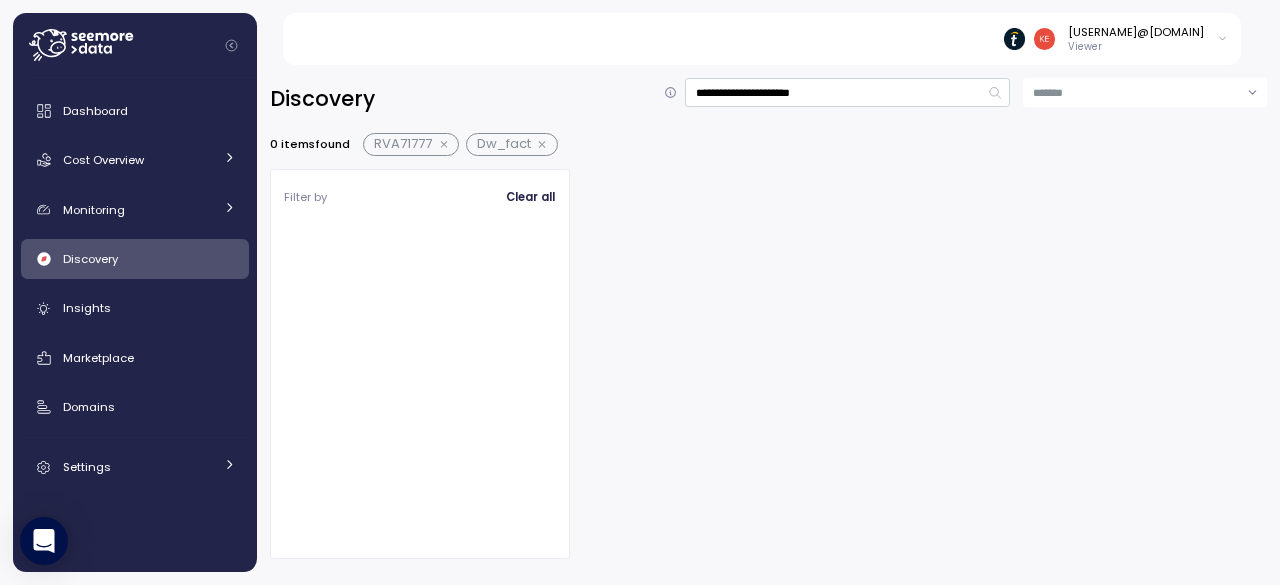 scroll, scrollTop: 0, scrollLeft: 0, axis: both 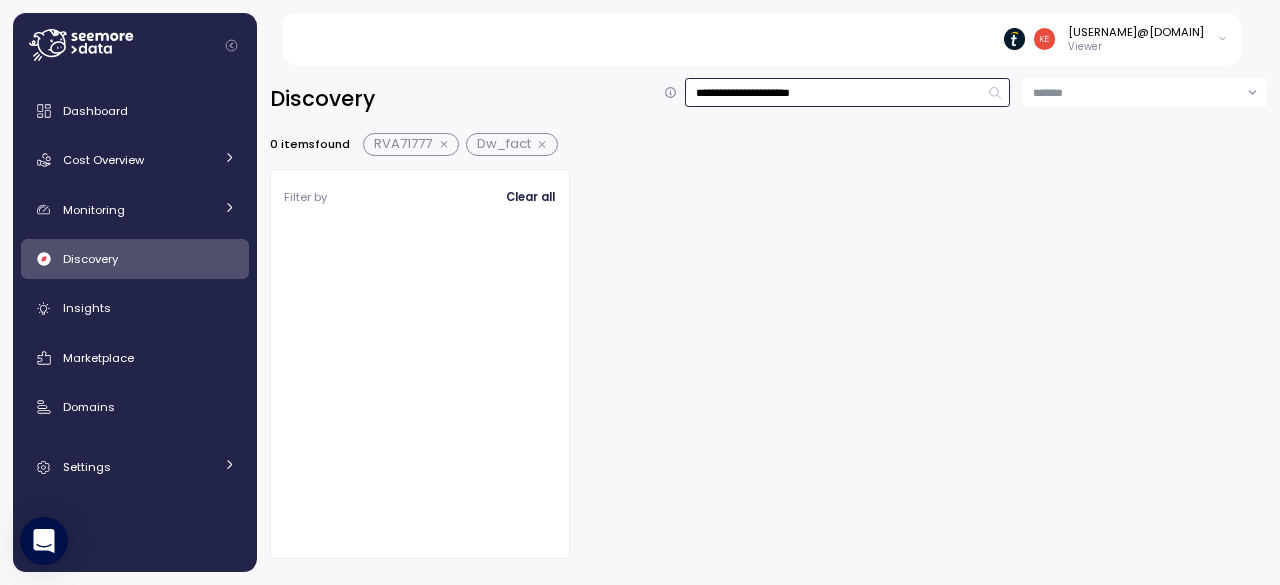 click on "**********" at bounding box center [847, 92] 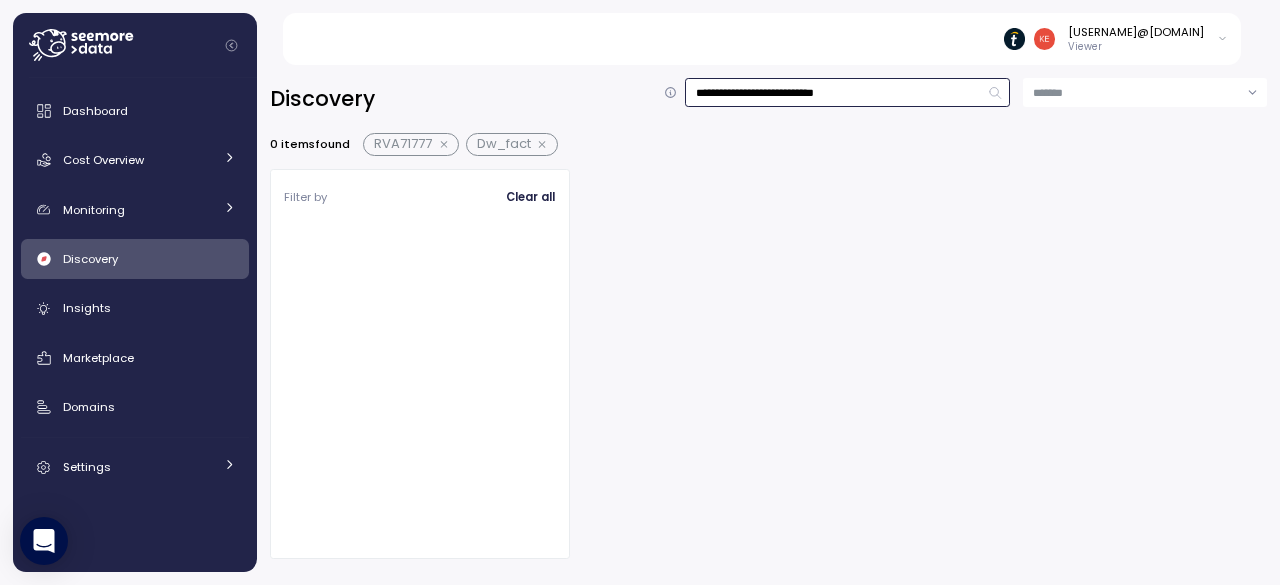 click on "**********" at bounding box center (847, 92) 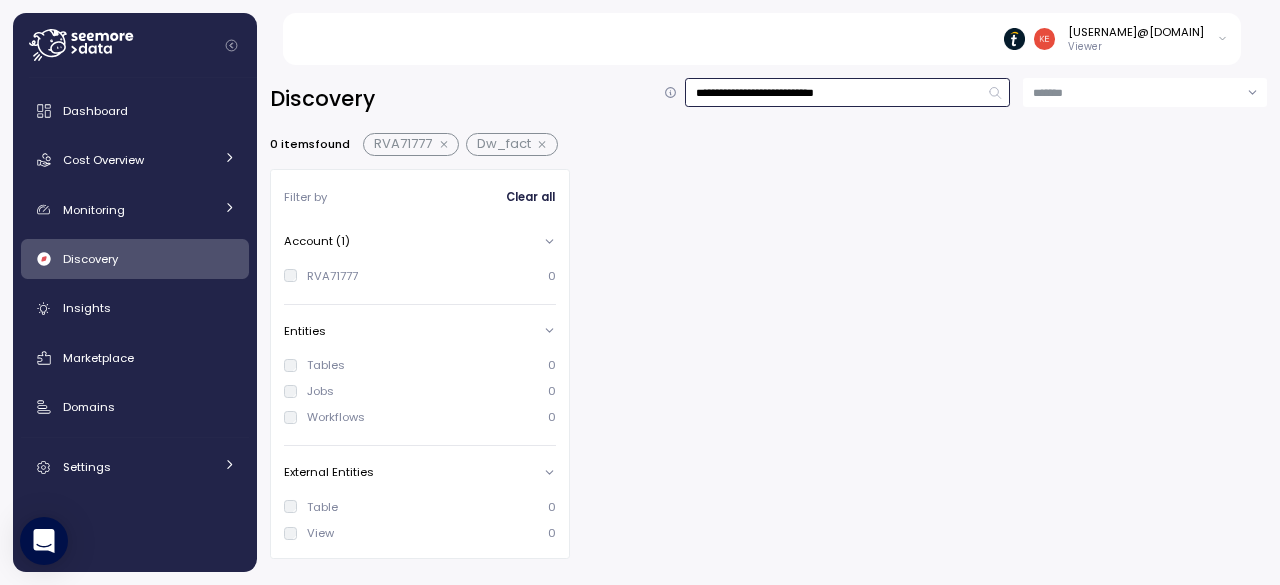 type on "**********" 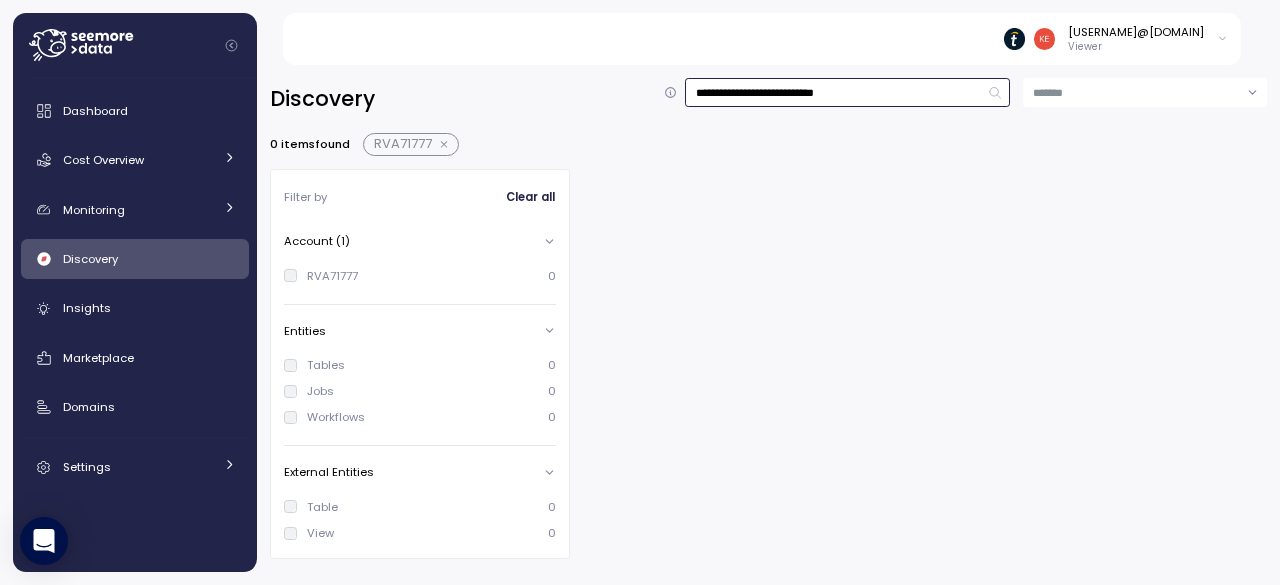 click on "**********" at bounding box center (847, 92) 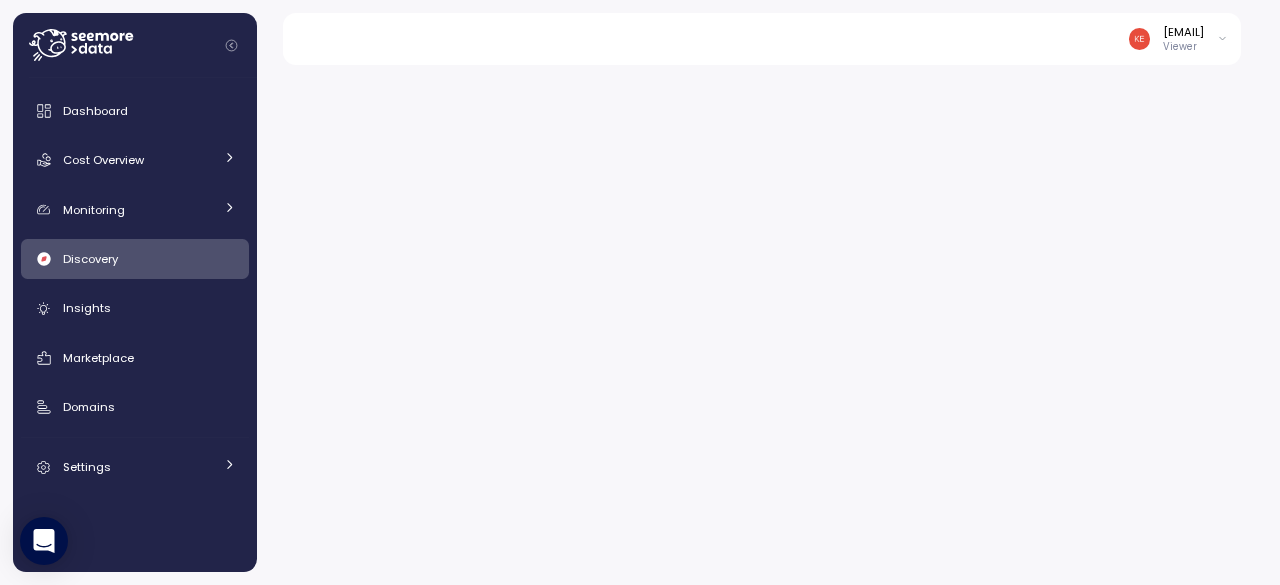 scroll, scrollTop: 0, scrollLeft: 0, axis: both 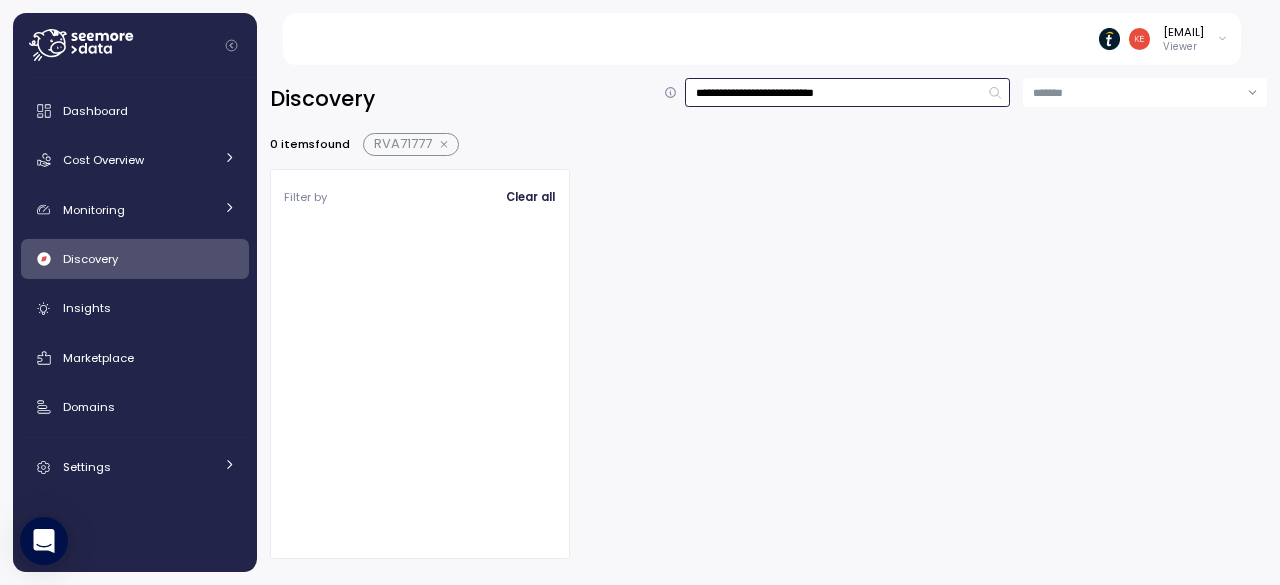 click on "**********" at bounding box center [847, 92] 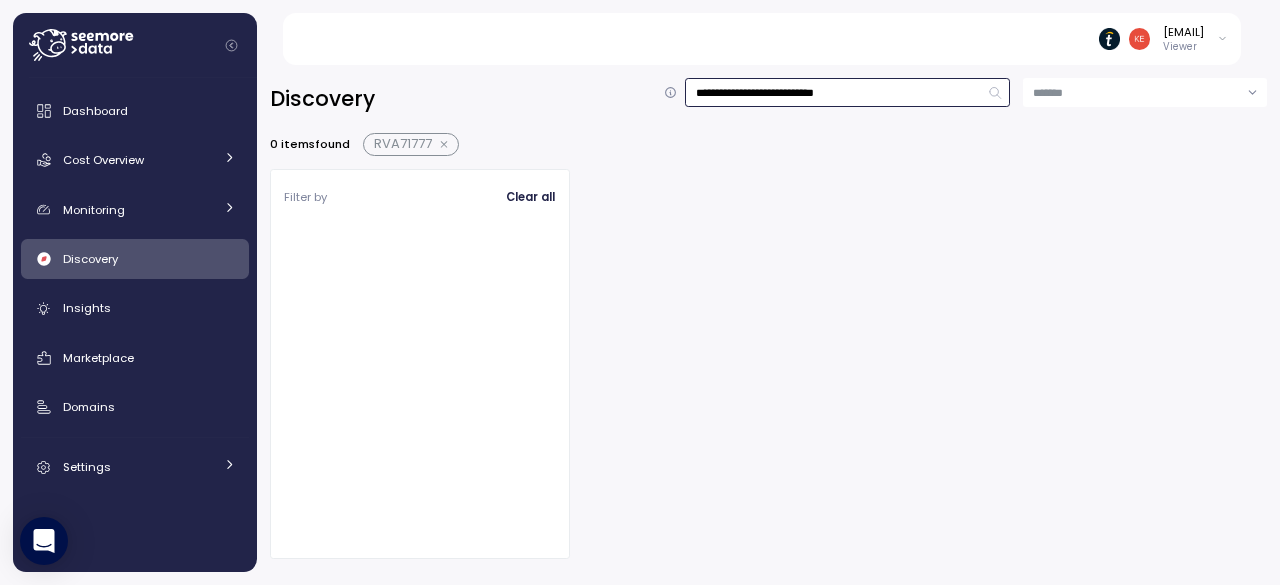 click at bounding box center [445, 145] 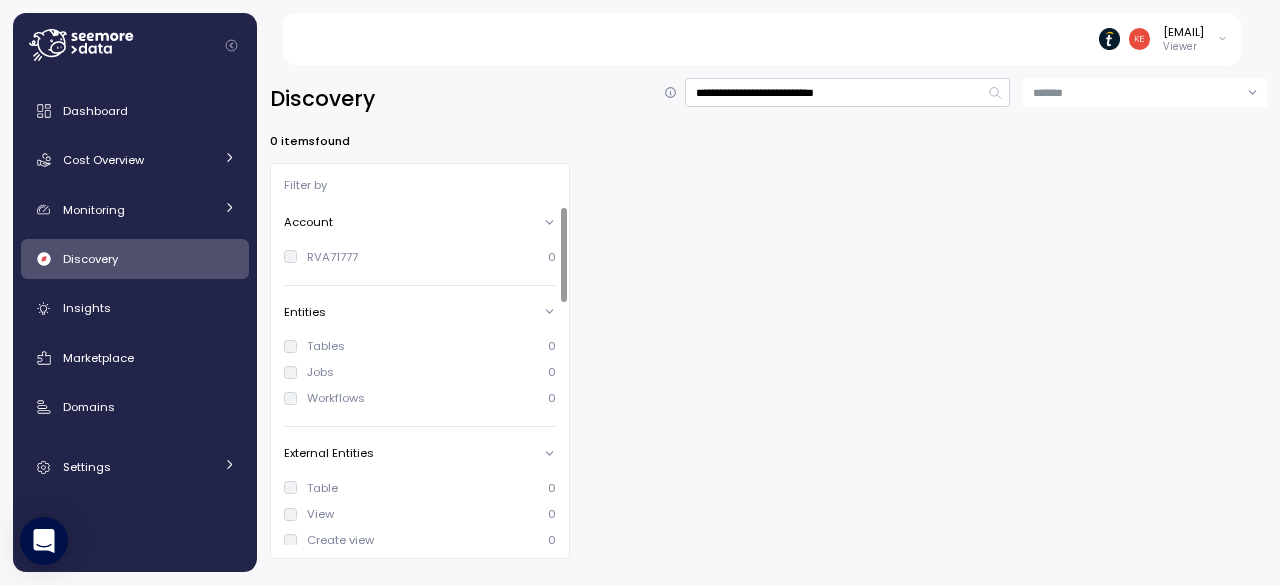 click on "Discovery" at bounding box center (135, 259) 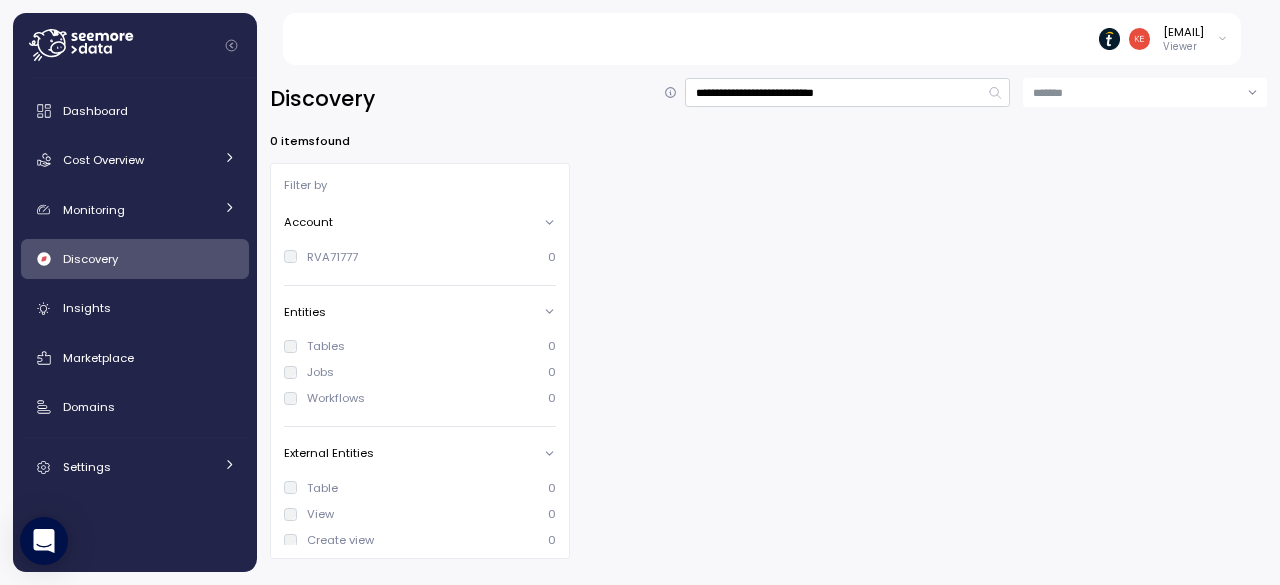 click on "Discovery" at bounding box center [135, 259] 